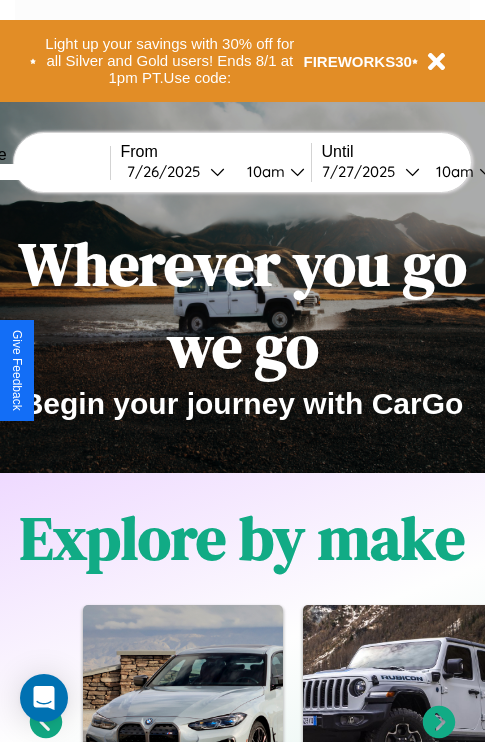 scroll, scrollTop: 308, scrollLeft: 0, axis: vertical 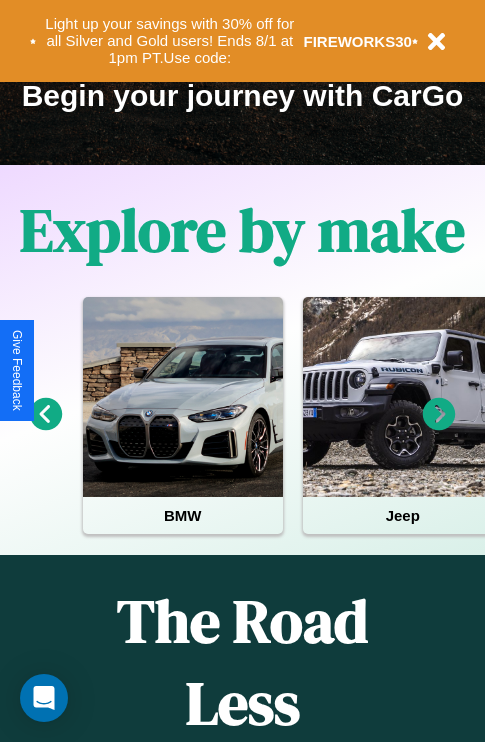 click 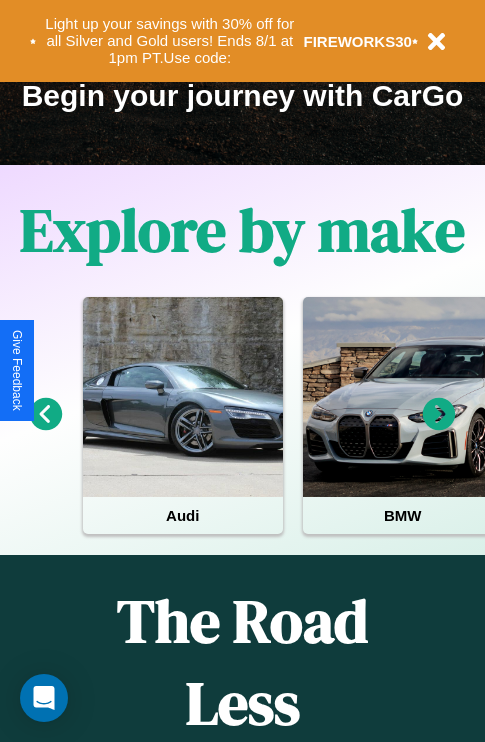 click 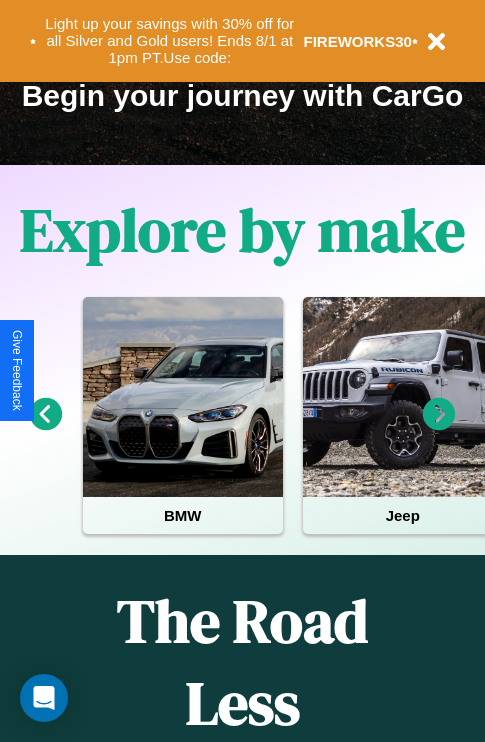 click 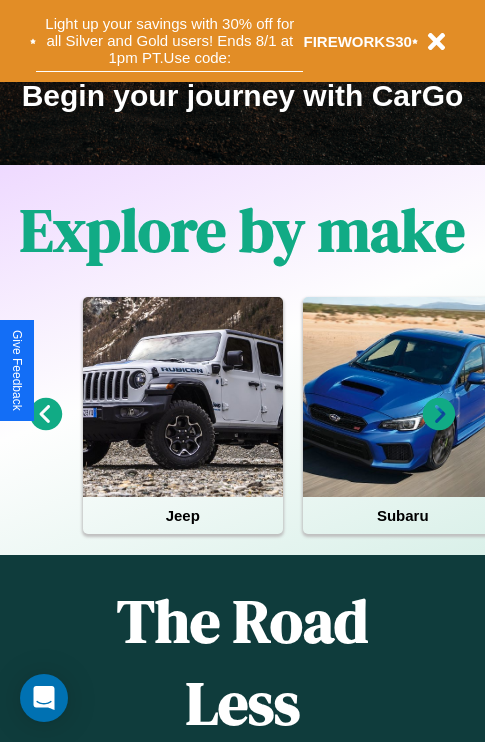 click on "Light up your savings with 30% off for all Silver and Gold users! Ends 8/1 at 1pm PT.  Use code:" at bounding box center [169, 41] 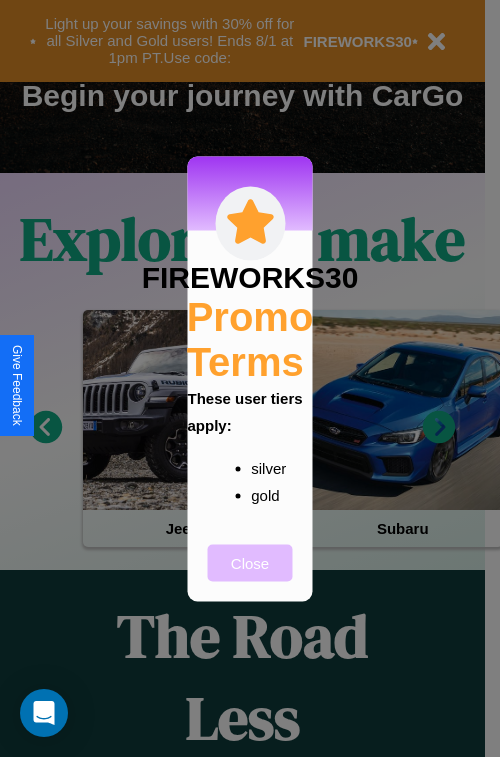 click on "Close" at bounding box center [250, 562] 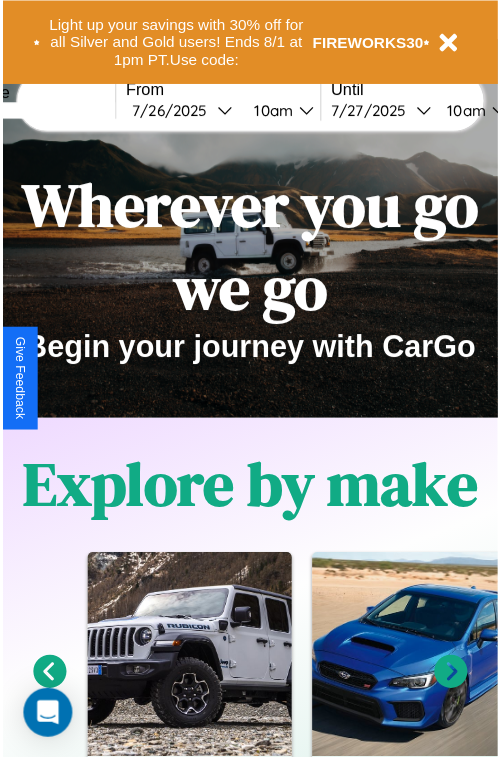 scroll, scrollTop: 0, scrollLeft: 0, axis: both 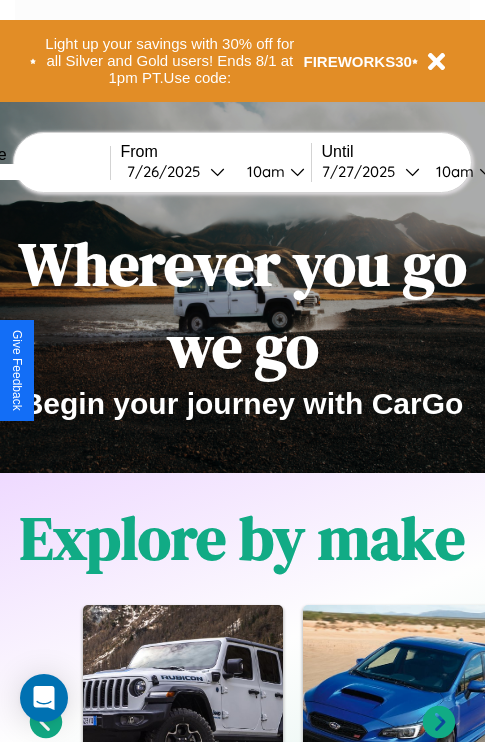 click at bounding box center (35, 172) 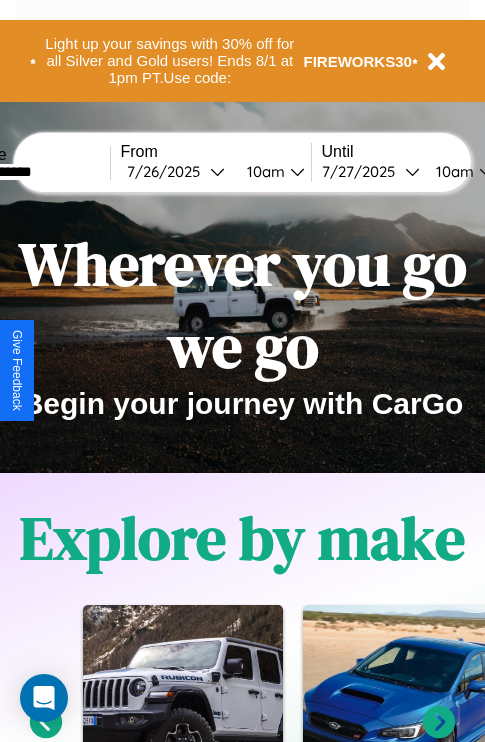 type on "**********" 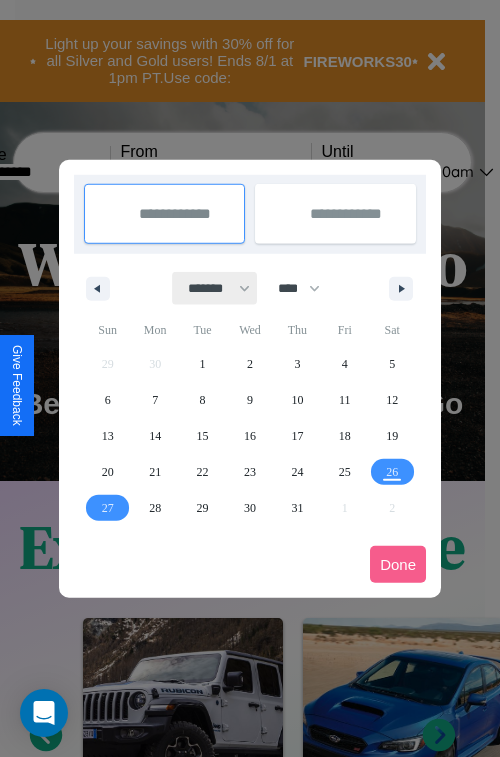 click on "******* ******** ***** ***** *** **** **** ****** ********* ******* ******** ********" at bounding box center [215, 288] 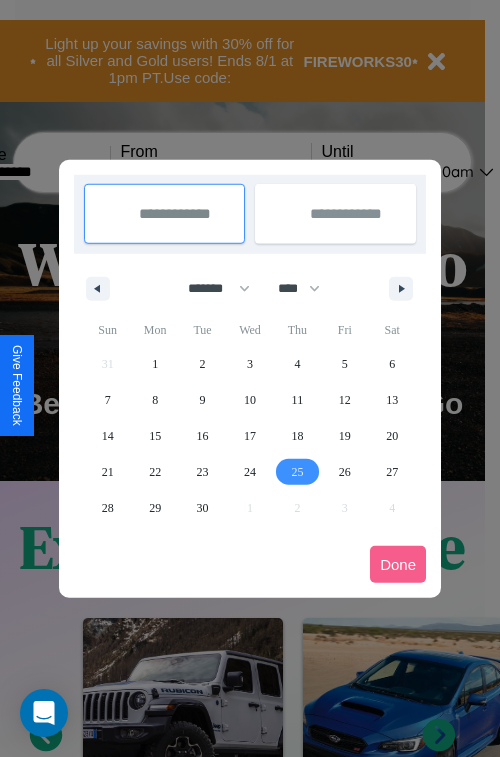 click on "25" at bounding box center [297, 472] 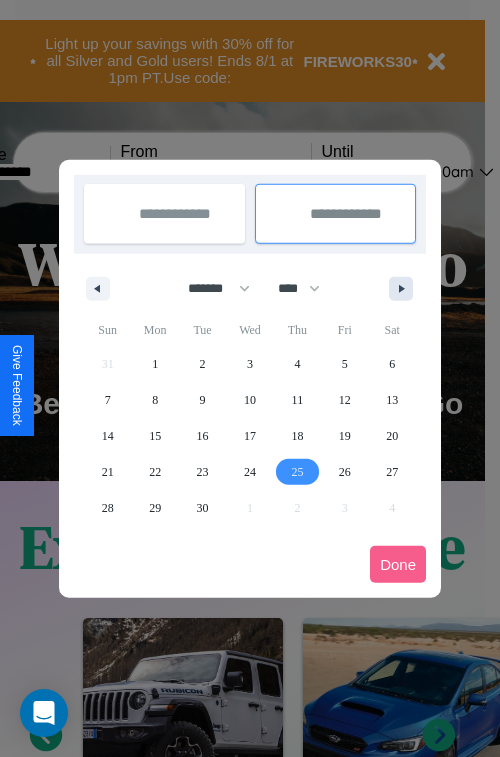 click at bounding box center [405, 289] 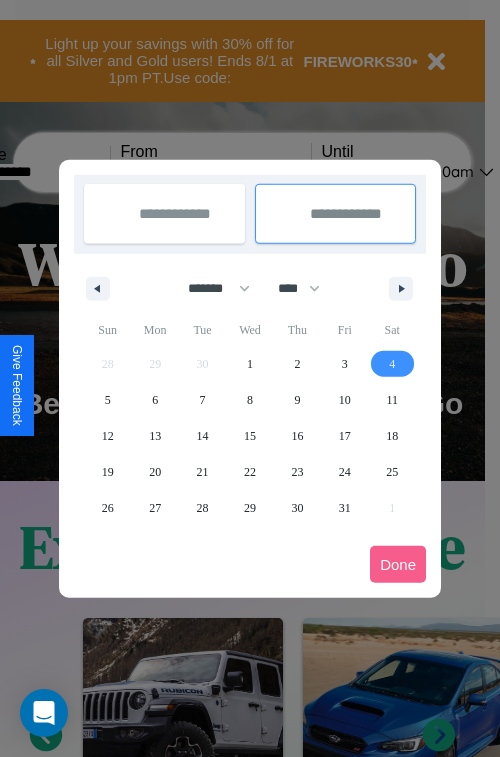 click on "4" at bounding box center (392, 364) 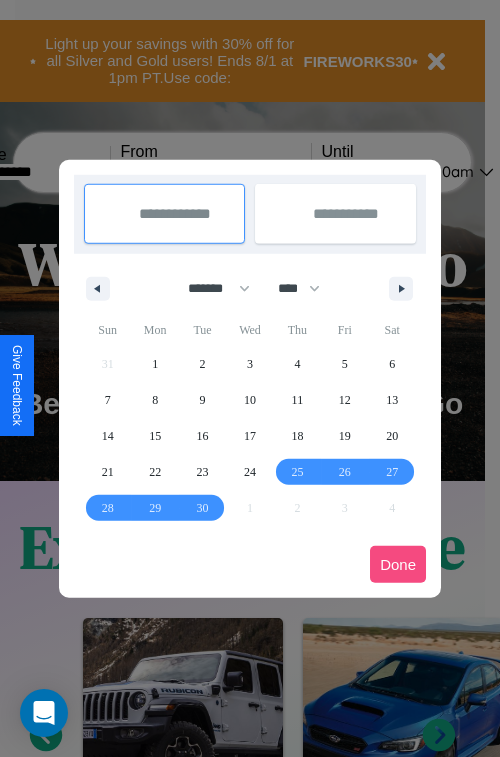 click on "Done" at bounding box center [398, 564] 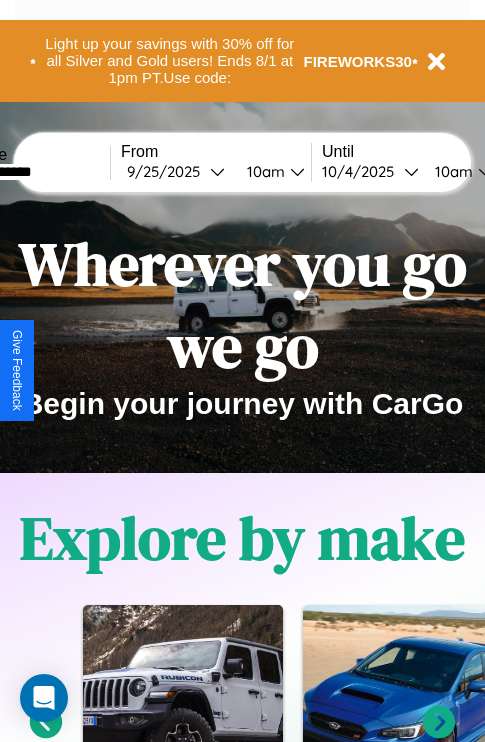 click on "10am" at bounding box center [263, 171] 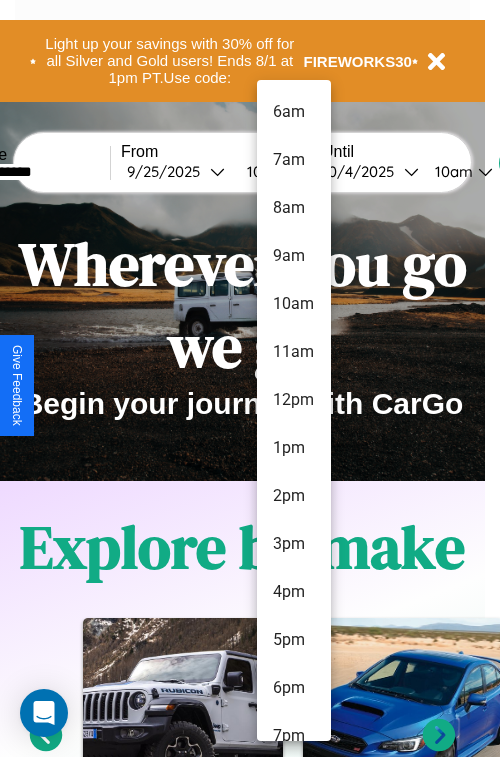 scroll, scrollTop: 67, scrollLeft: 0, axis: vertical 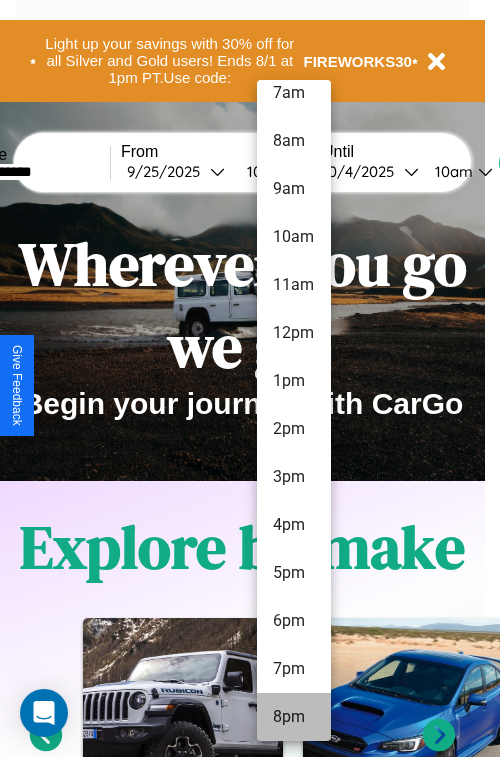 click on "8pm" at bounding box center (294, 717) 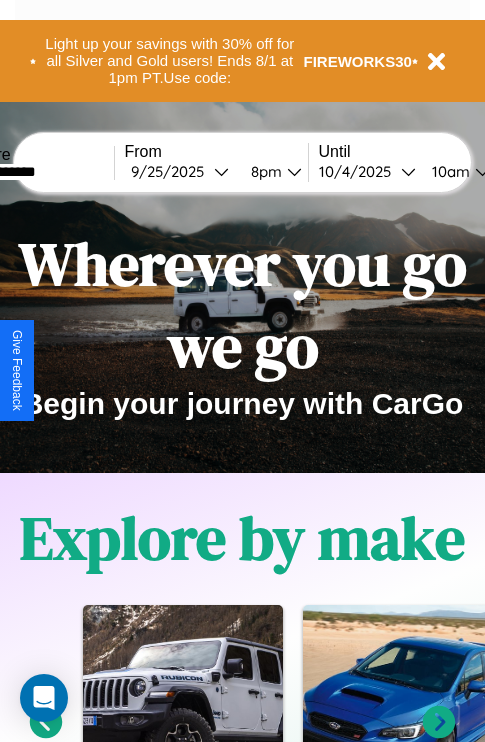 click on "10am" at bounding box center [448, 171] 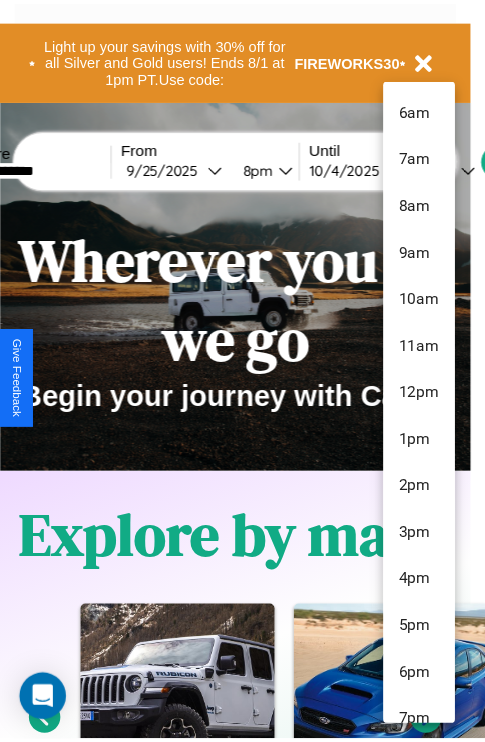 scroll, scrollTop: 163, scrollLeft: 0, axis: vertical 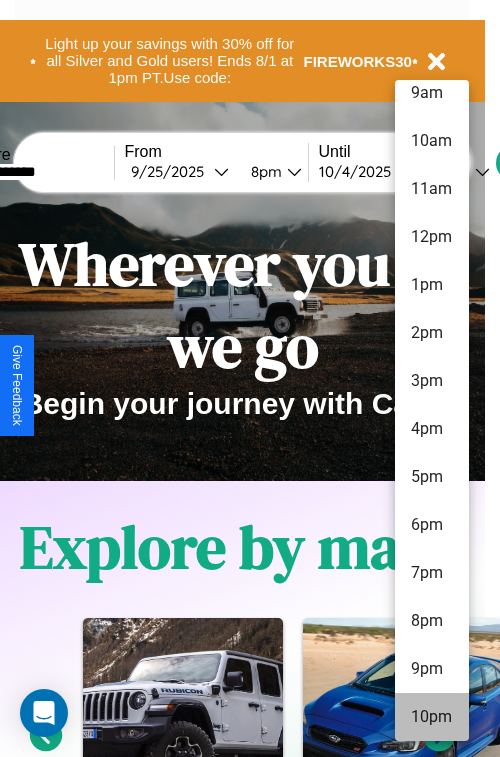 click on "10pm" at bounding box center [432, 717] 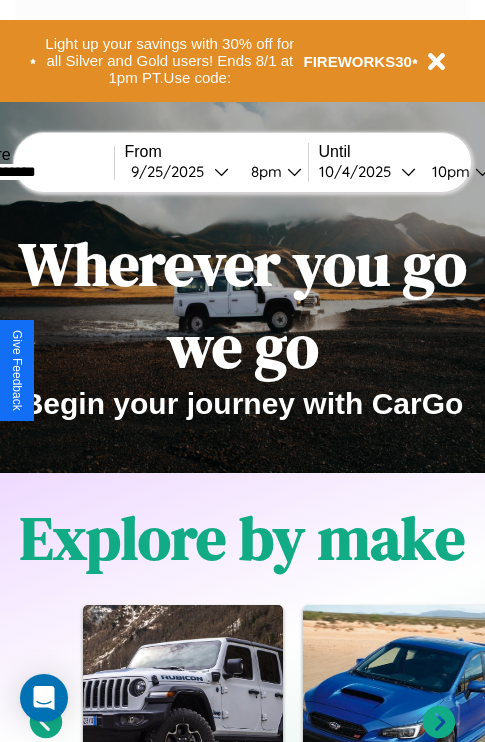 scroll, scrollTop: 0, scrollLeft: 73, axis: horizontal 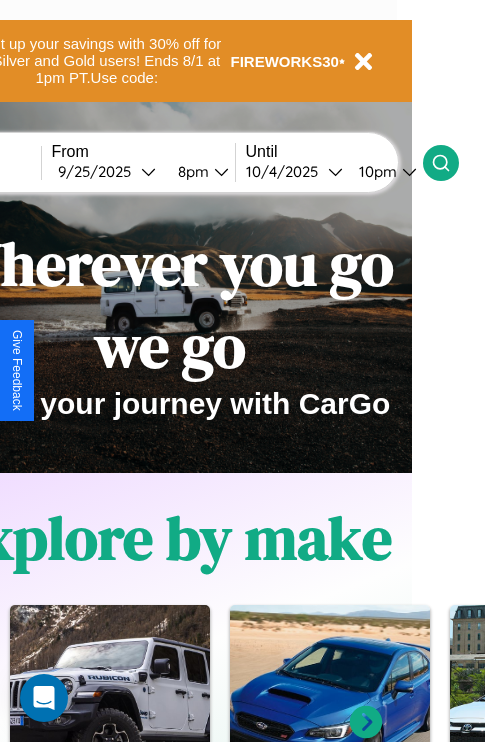 click 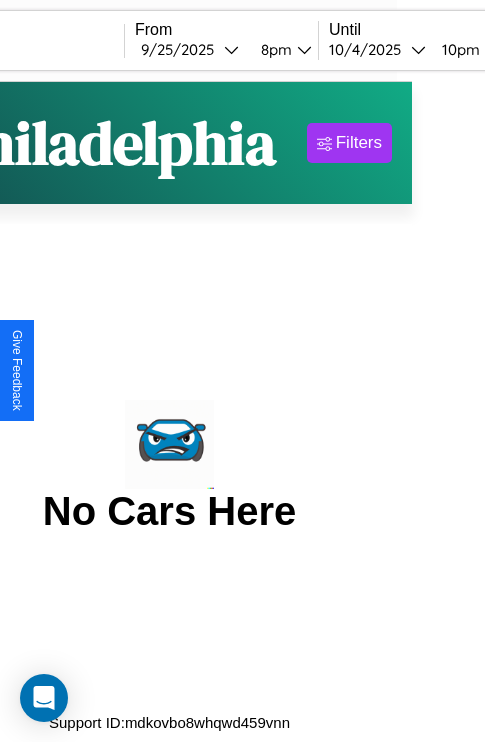 scroll, scrollTop: 0, scrollLeft: 0, axis: both 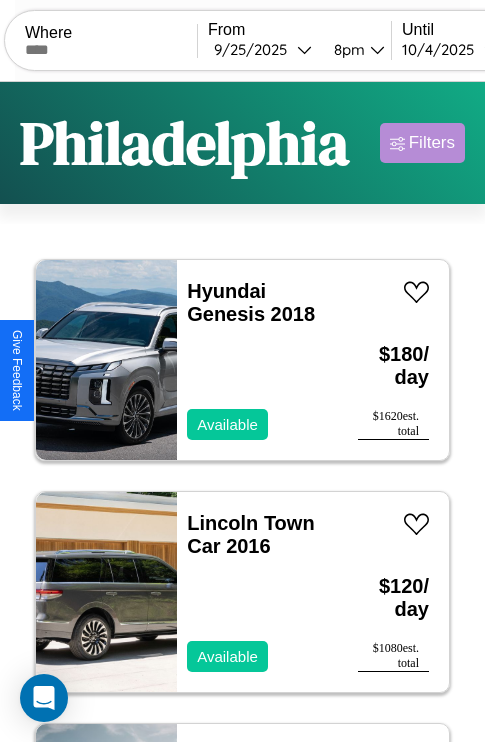 click on "Filters" at bounding box center [432, 143] 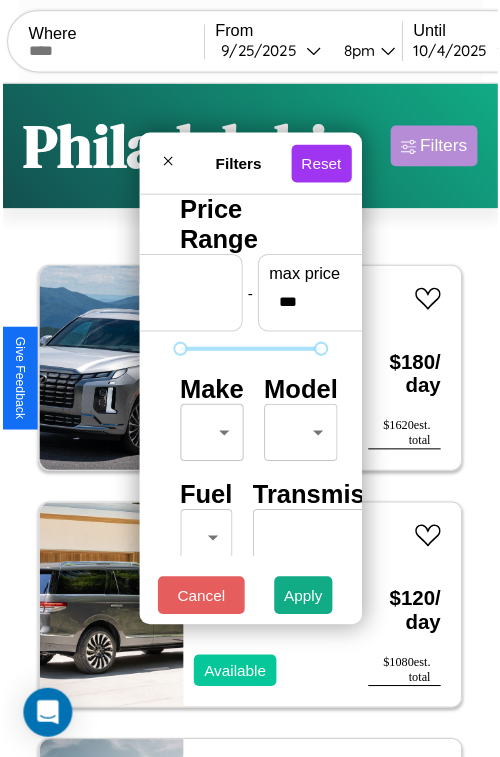 scroll, scrollTop: 162, scrollLeft: 0, axis: vertical 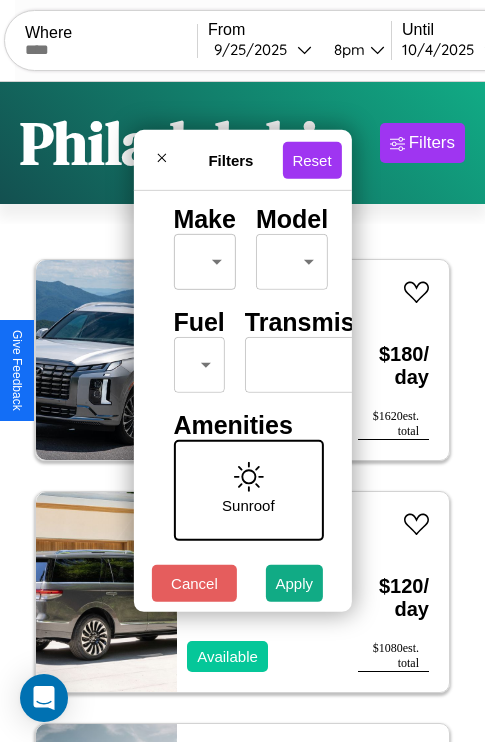 click on "CarGo Where From [DATE] [TIME] Until [DATE] [TIME] Become a Host Login Sign Up [CITY] Filters 18  cars in this area These cars can be picked up in this city. Hyundai   Genesis   2018 Available $ 180  / day $ 1620  est. total Lincoln   Town Car   2016 Available $ 120  / day $ 1080  est. total Ford   LTL9000   2024 Available $ 120  / day $ 1080  est. total Buick   Skylark   2017 Available $ 200  / day $ 1800  est. total Hyundai   Palisade   2019 Available $ 170  / day $ 1530  est. total Alfa Romeo   Stelvio   2022 Unavailable $ 90  / day $ 810  est. total Volvo   VNL   2018 Available $ 40  / day $ 360  est. total Acura   RSX   2023 Available $ 70  / day $ 630  est. total Land Rover   LR4   2024 Available $ 40  / day $ 360  est. total Buick   Incomplete   2016 Available $ 70  / day $ 630  est. total Hummer   H1   2020 Available $ 170  / day $ 1530  est. total Mazda   CX-3   2016 Available $ 200  / day $ 1800  est. total GMC   Bus Chassis   2018 Available $ 90  / day $ 810  est. total Mazda   MX-3" at bounding box center (242, 412) 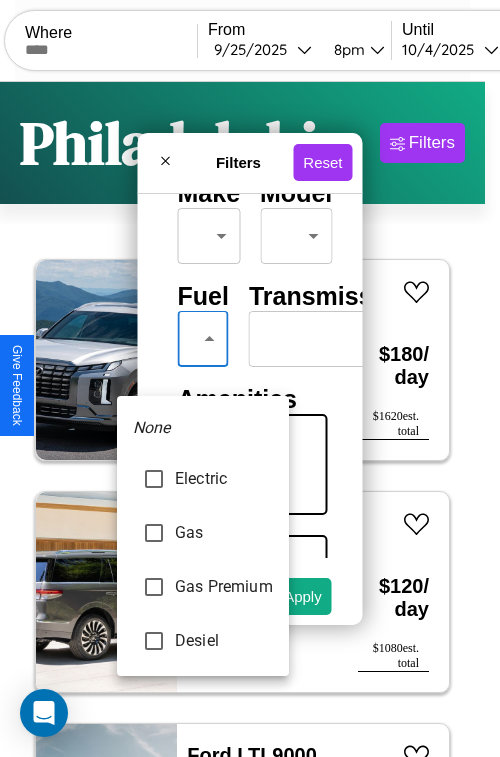 type on "***" 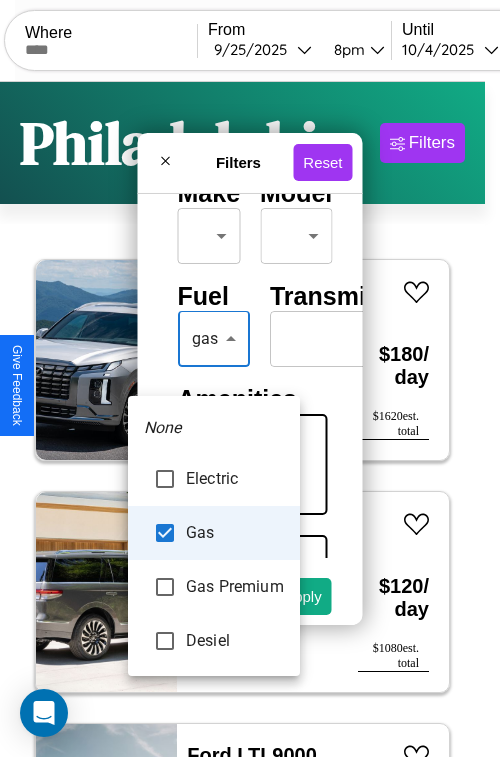 click at bounding box center [250, 378] 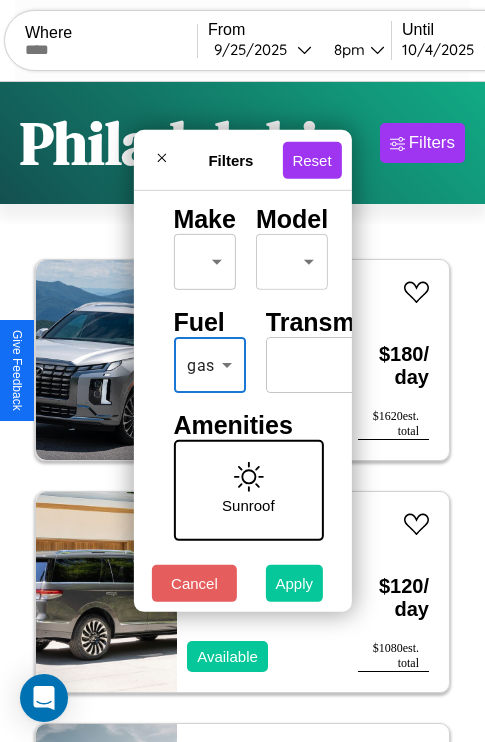 click on "Apply" at bounding box center (295, 583) 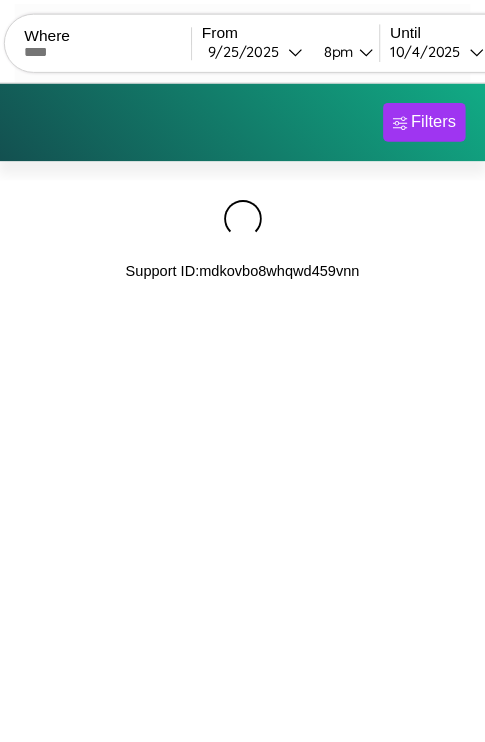 scroll, scrollTop: 0, scrollLeft: 0, axis: both 